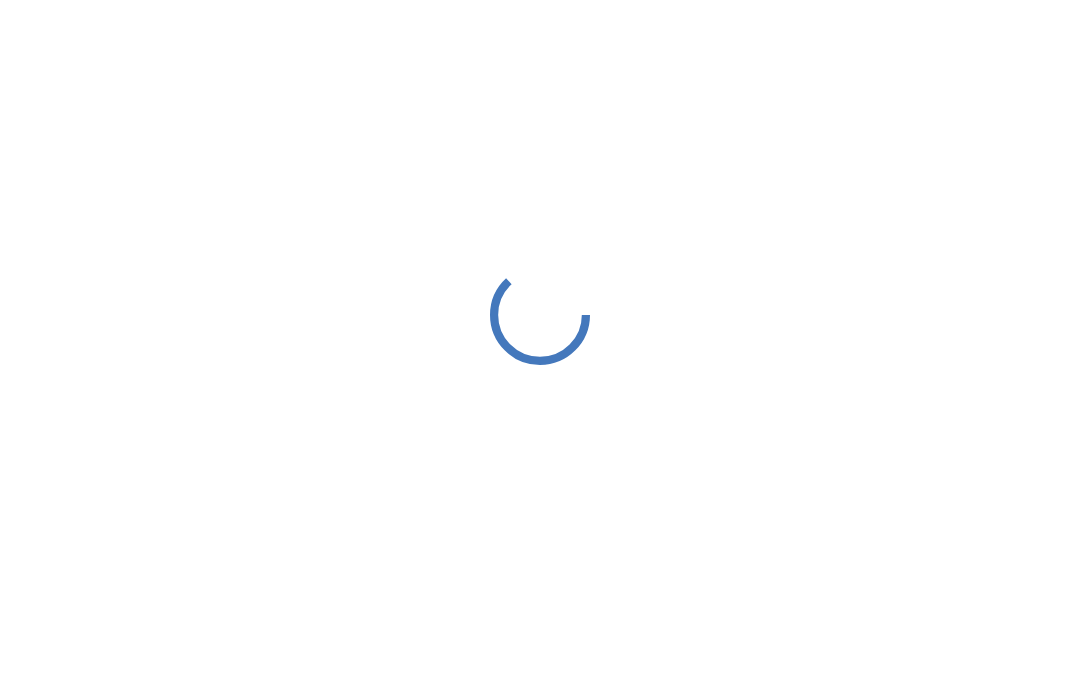 scroll, scrollTop: 20, scrollLeft: 0, axis: vertical 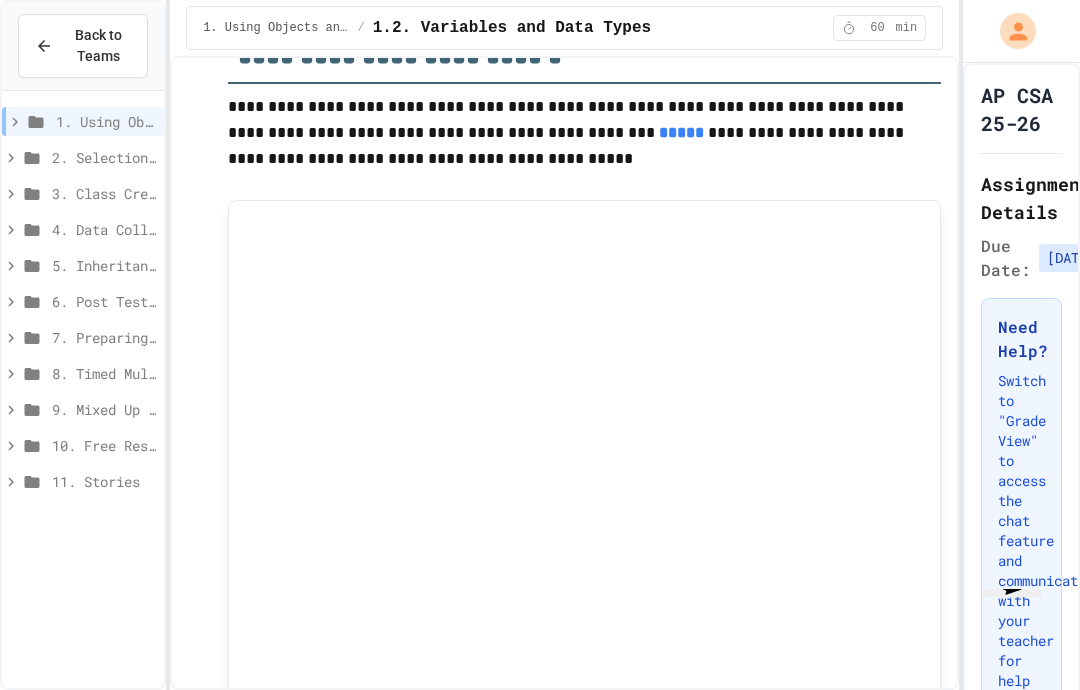 type on "***" 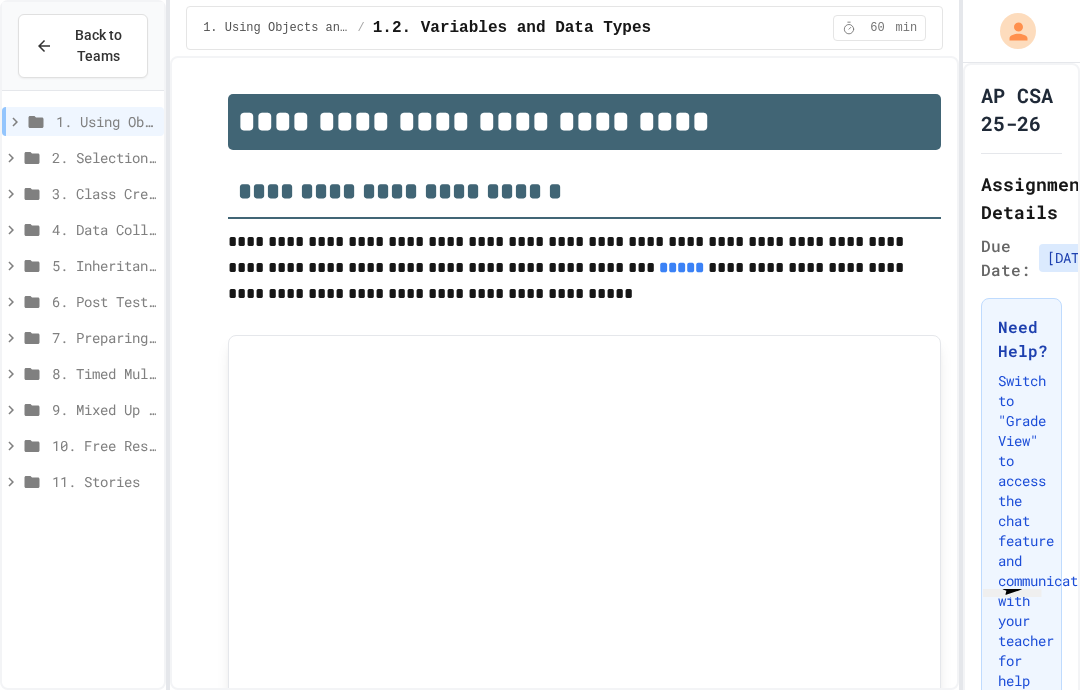 scroll, scrollTop: 5, scrollLeft: 0, axis: vertical 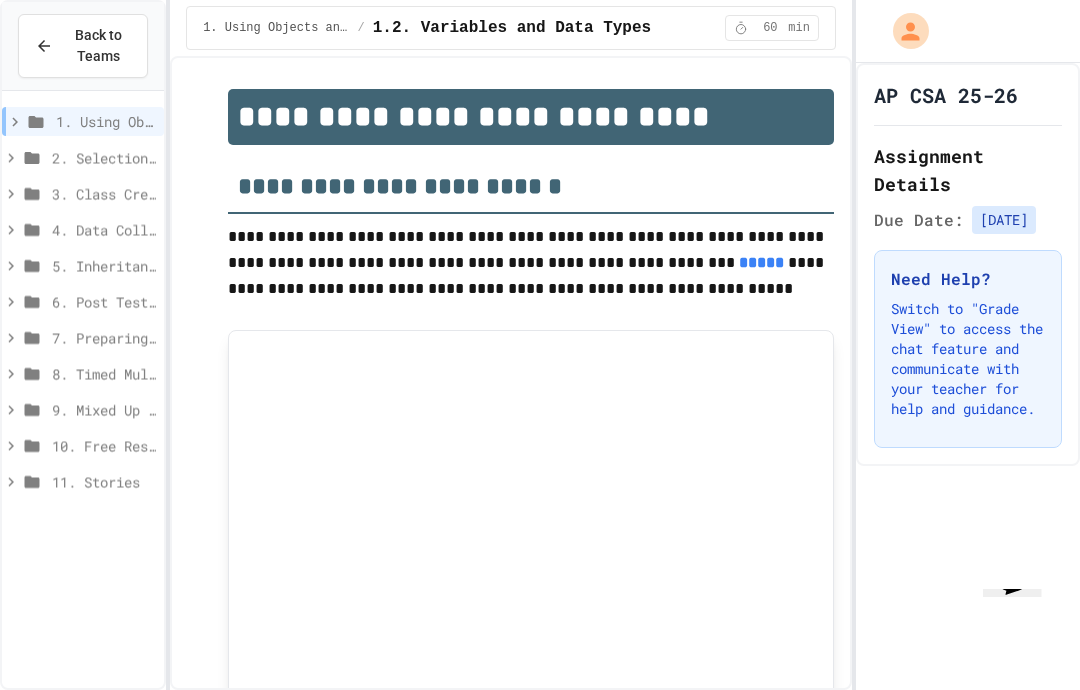 click 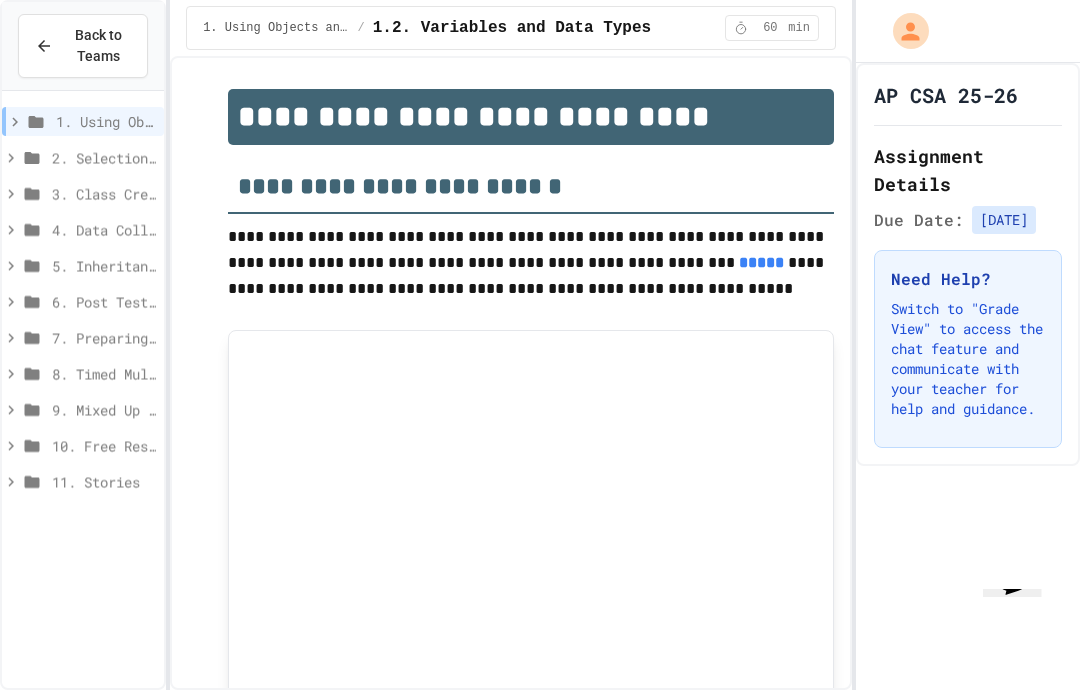 click at bounding box center (540, 690) 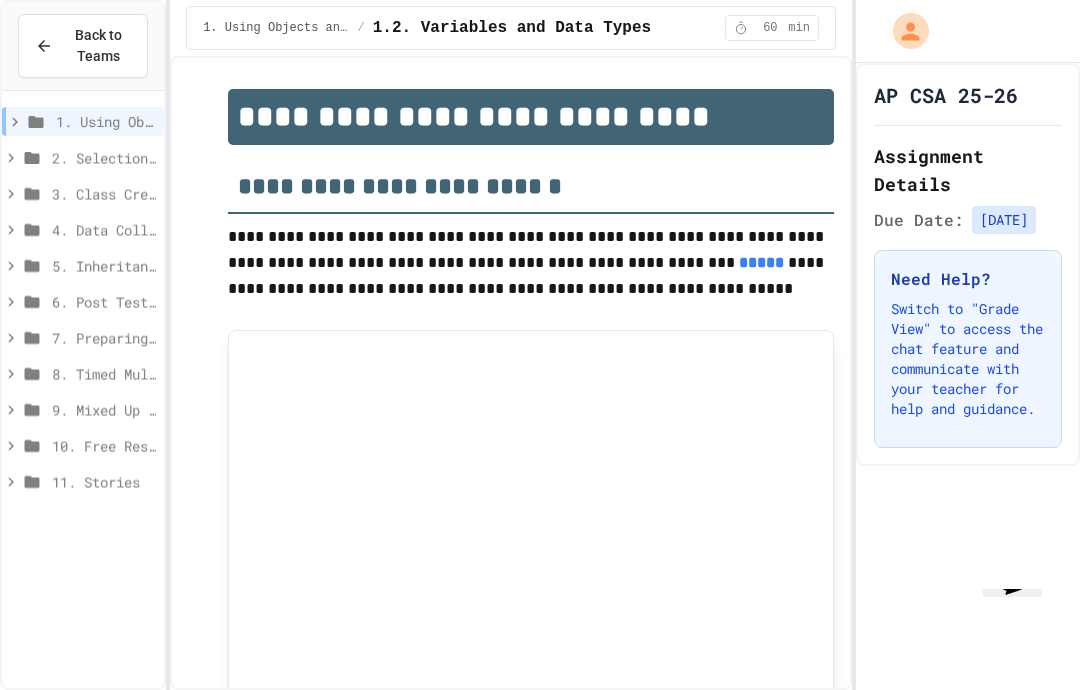 click on "3. Class Creation" at bounding box center (83, 193) 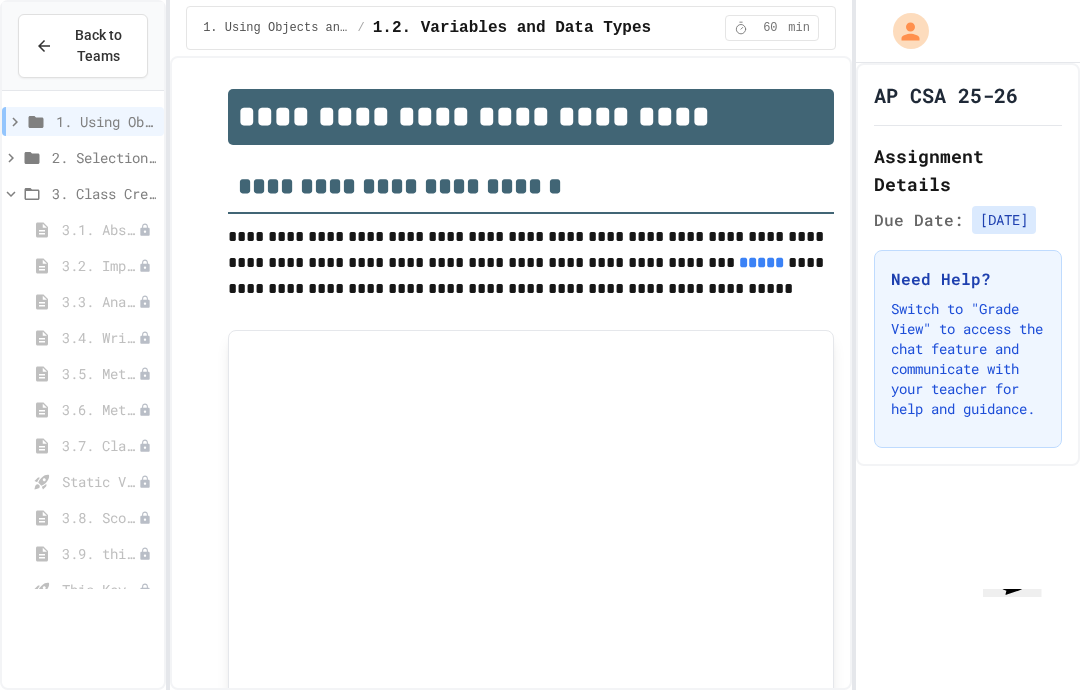click on "3. Class Creation" at bounding box center [104, 193] 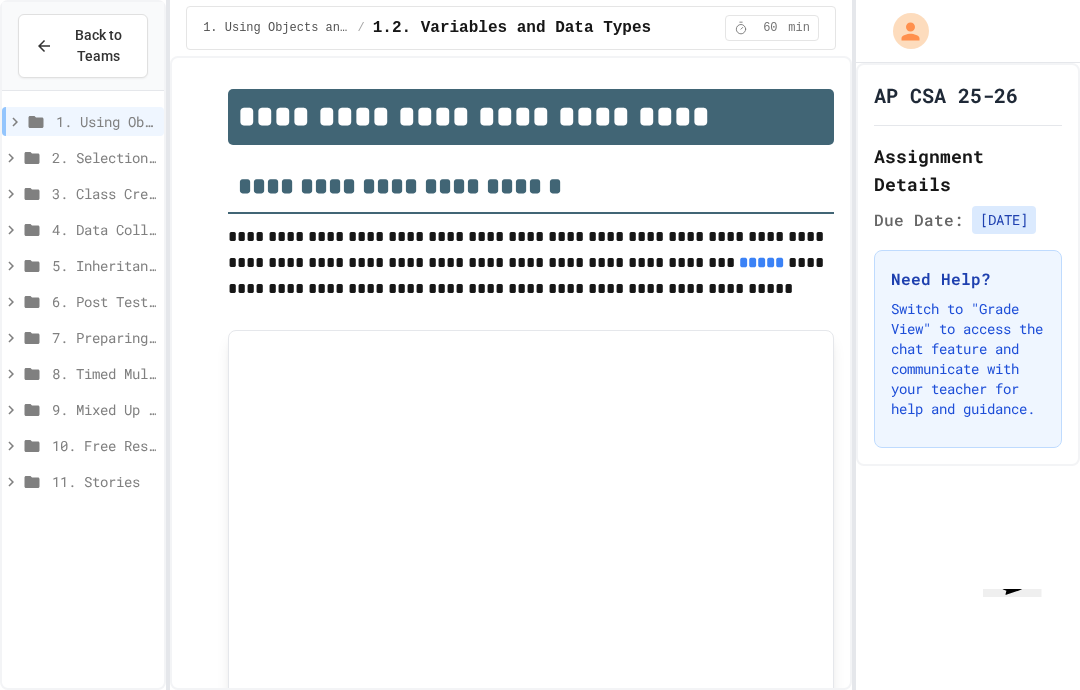 click on "3. Class Creation" at bounding box center (104, 193) 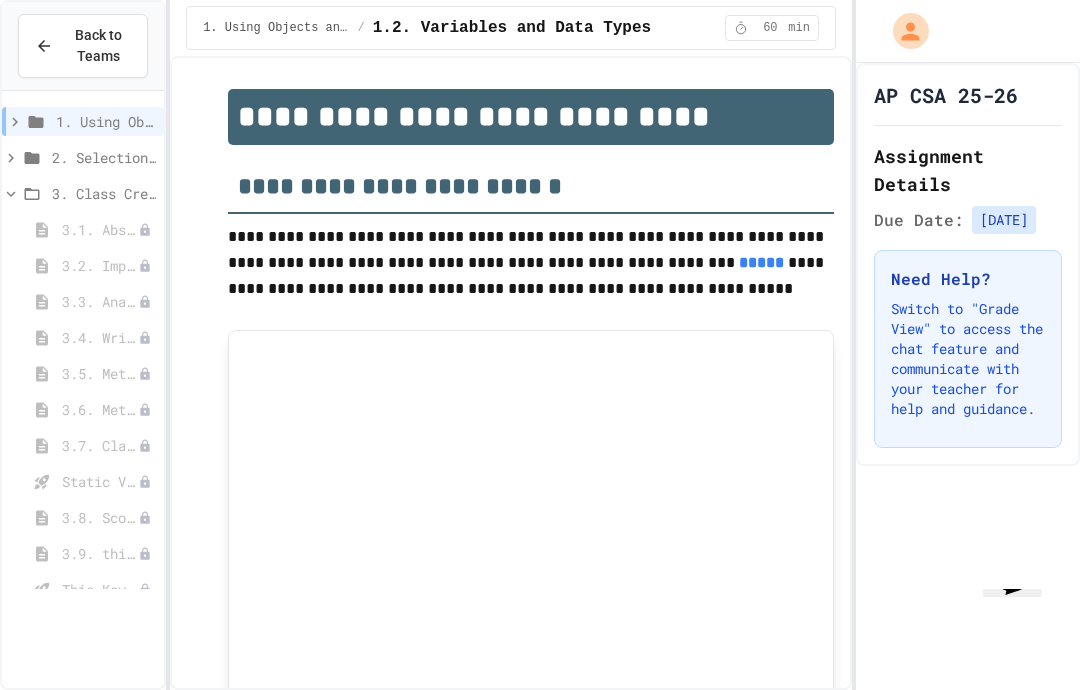 click on "2. Selection and Iteration" at bounding box center (104, 157) 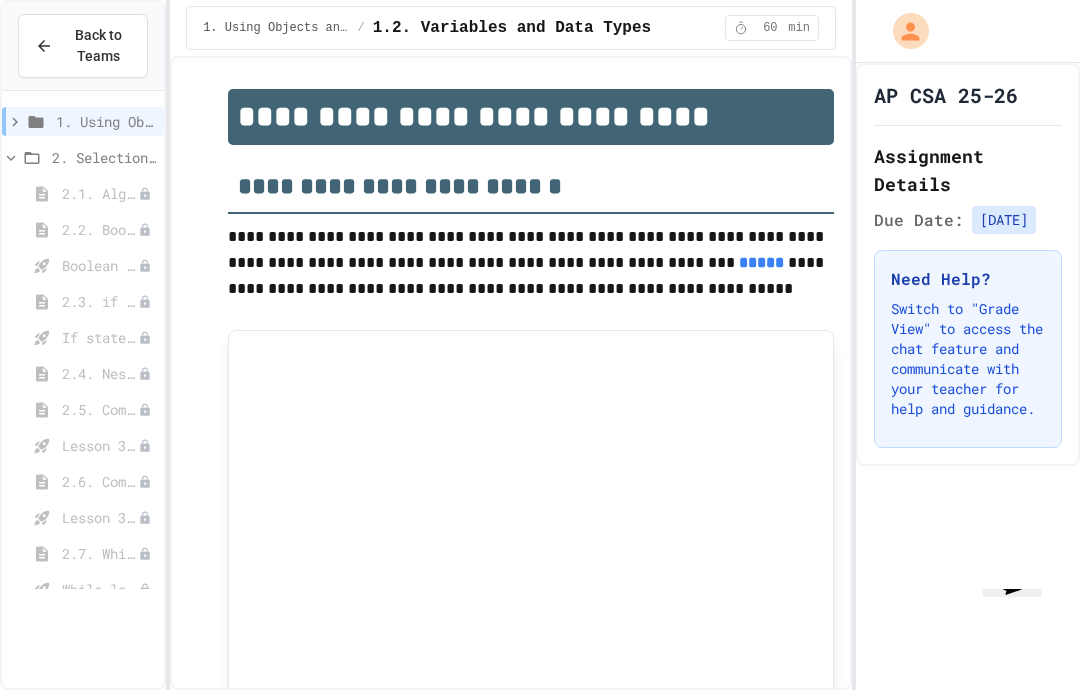 click on "2. Selection and Iteration" at bounding box center [104, 157] 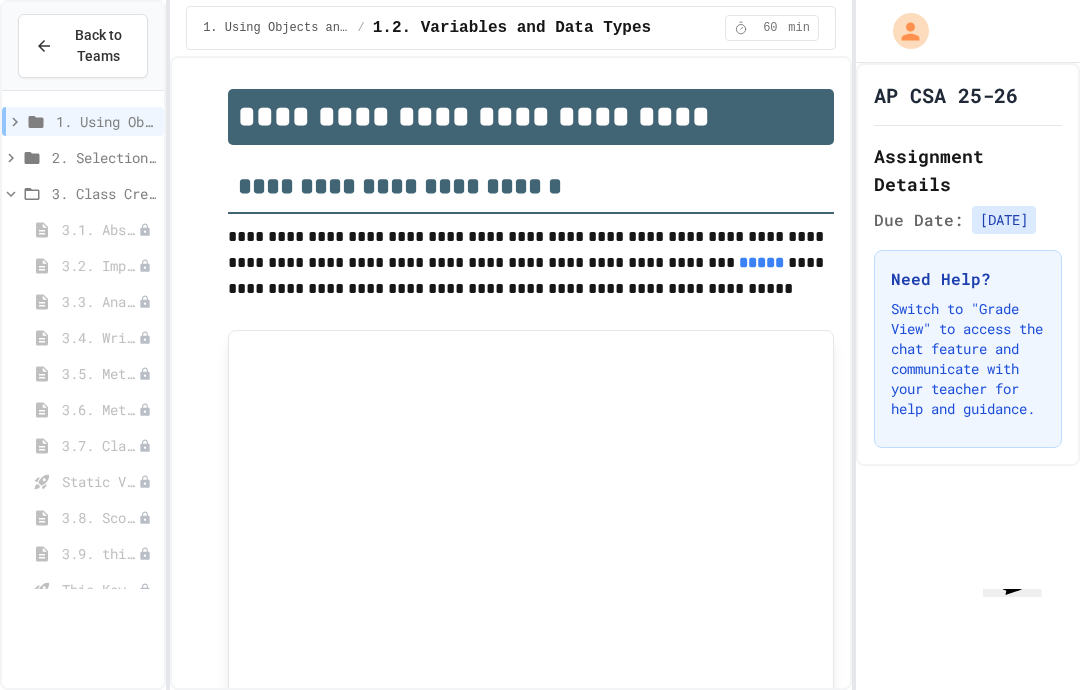 click on "1. Using Objects and Methods" at bounding box center [106, 121] 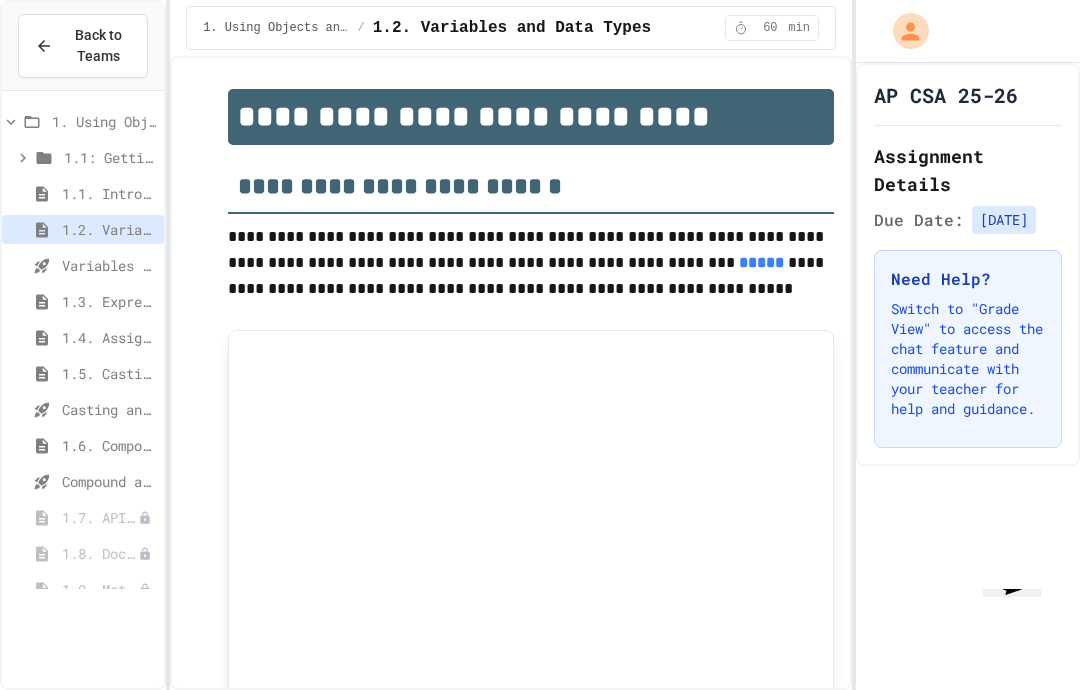 scroll, scrollTop: 0, scrollLeft: 0, axis: both 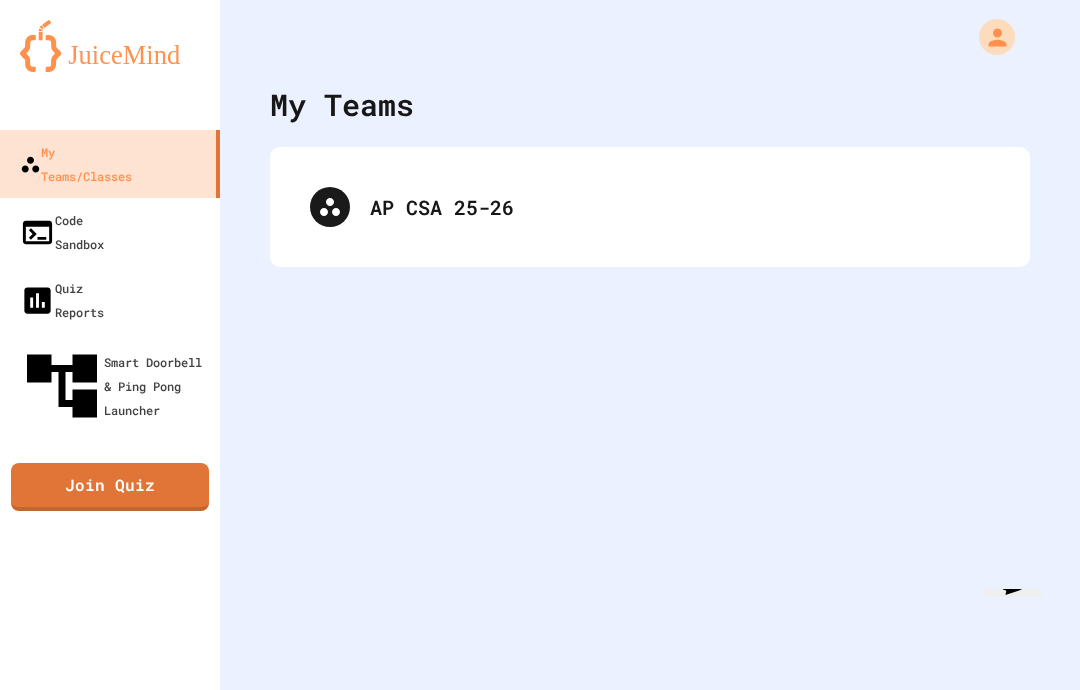 click on "AP CSA 25-26" at bounding box center (680, 207) 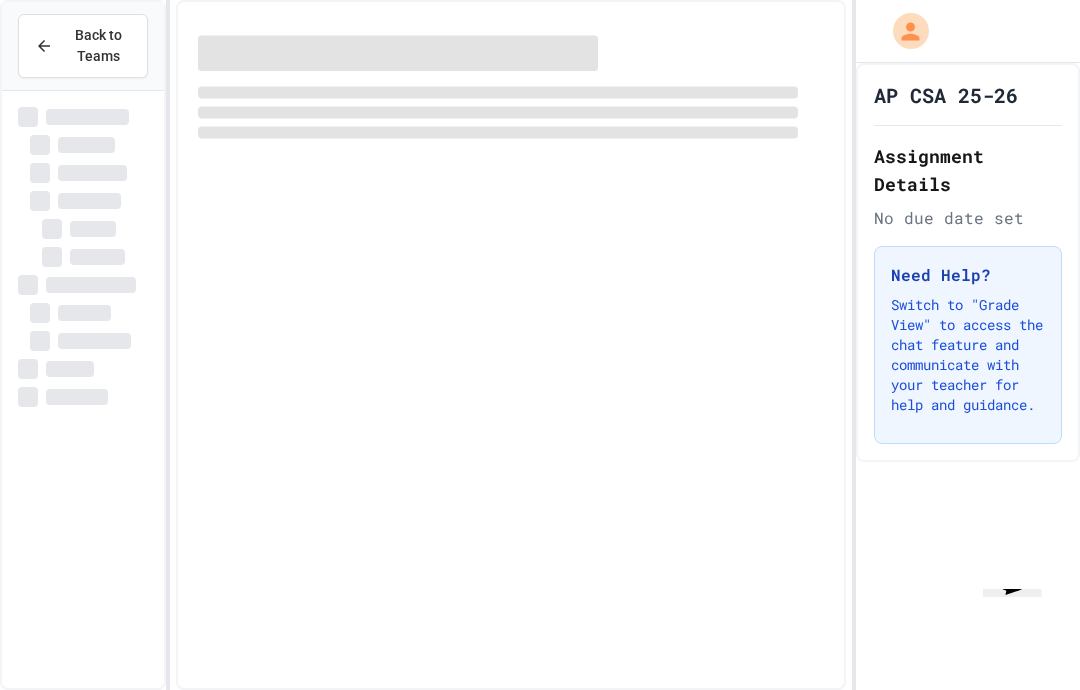 scroll, scrollTop: 56, scrollLeft: 0, axis: vertical 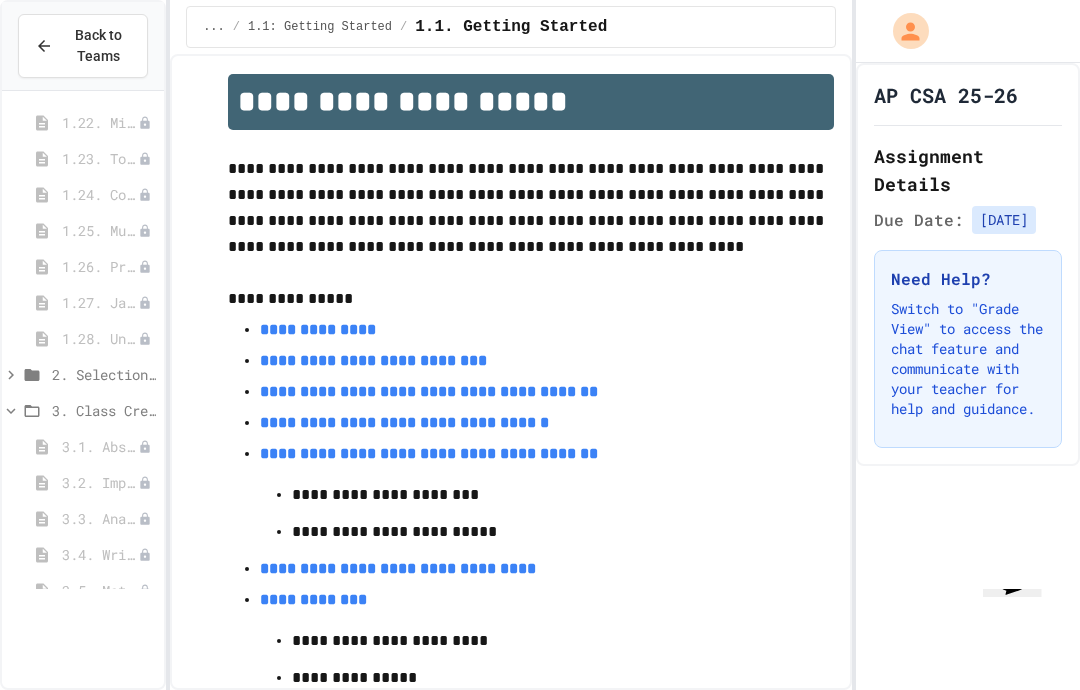 click on "2. Selection and Iteration" at bounding box center (83, 374) 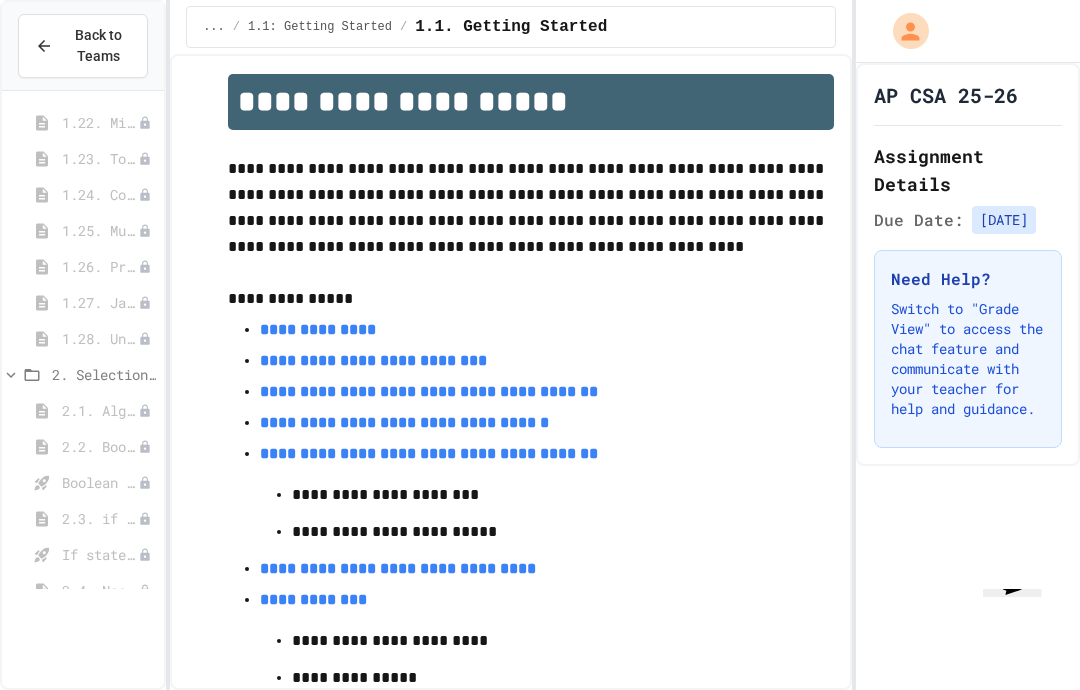 click on "2. Selection and Iteration" at bounding box center [104, 374] 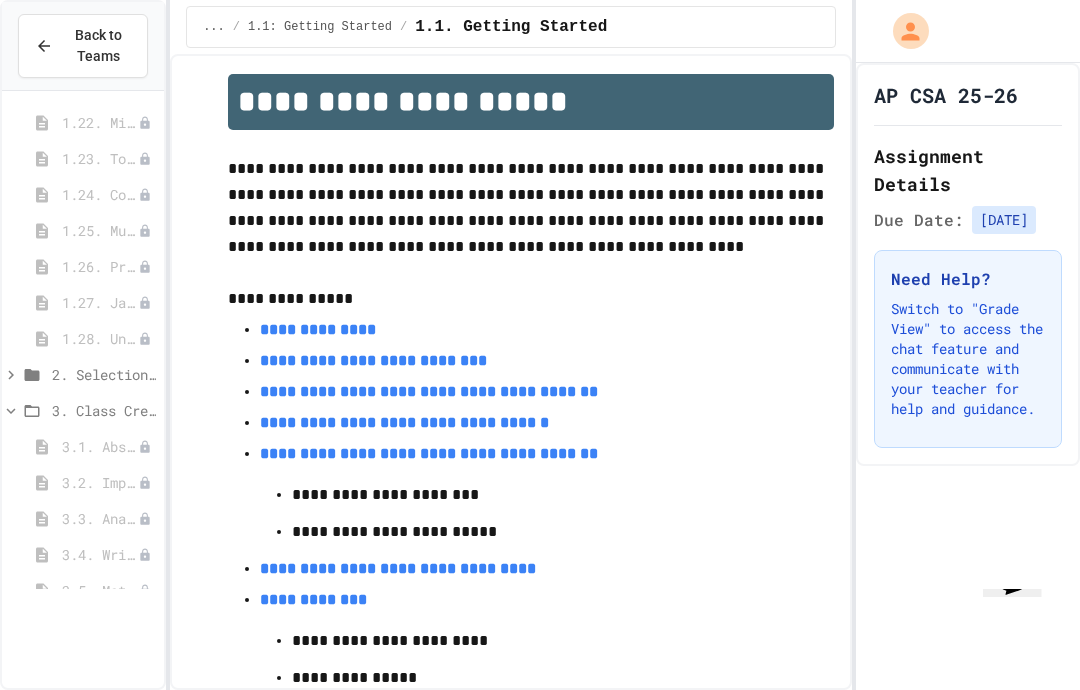 click on "3. Class Creation" at bounding box center (104, 410) 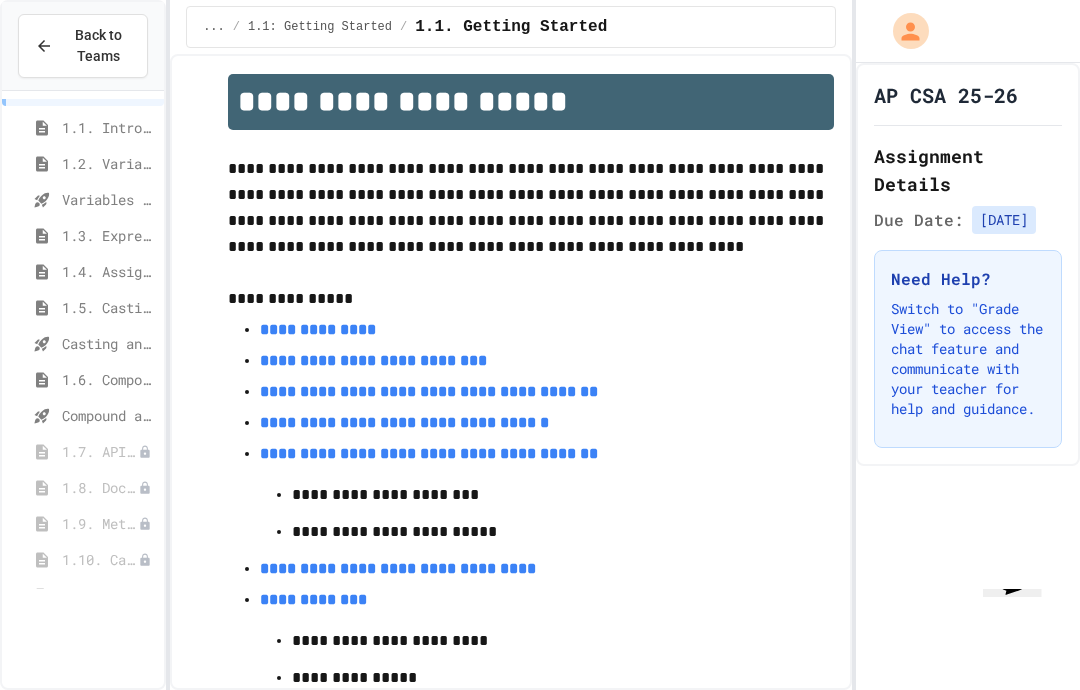 scroll, scrollTop: 41, scrollLeft: 0, axis: vertical 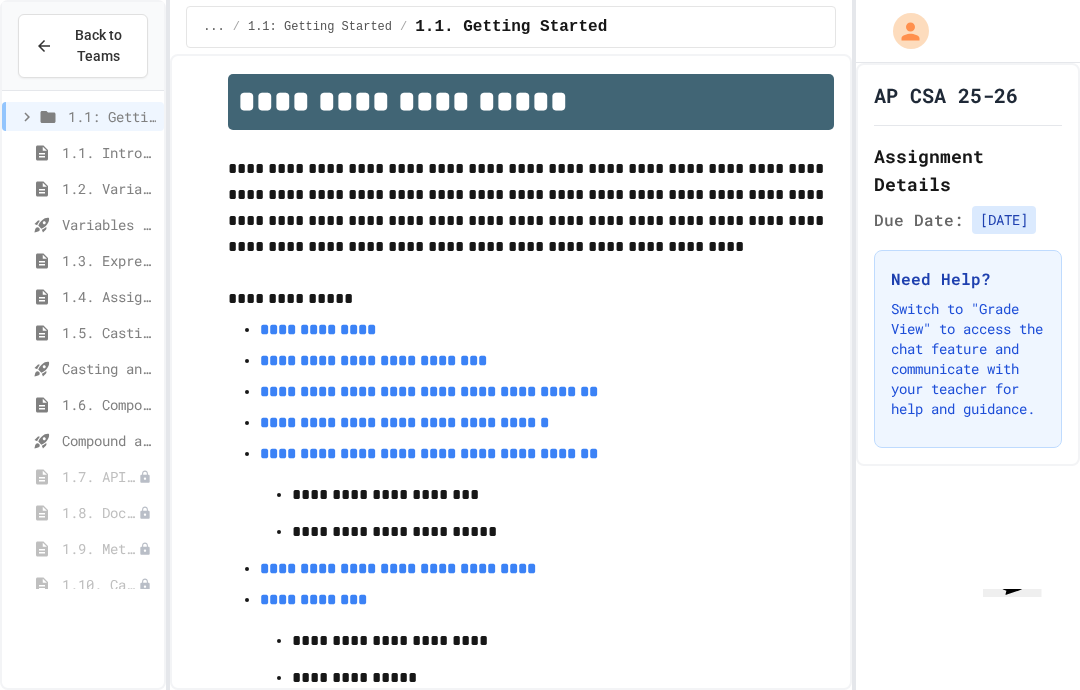 click on "1.6. Compound Assignment Operators" at bounding box center [109, 404] 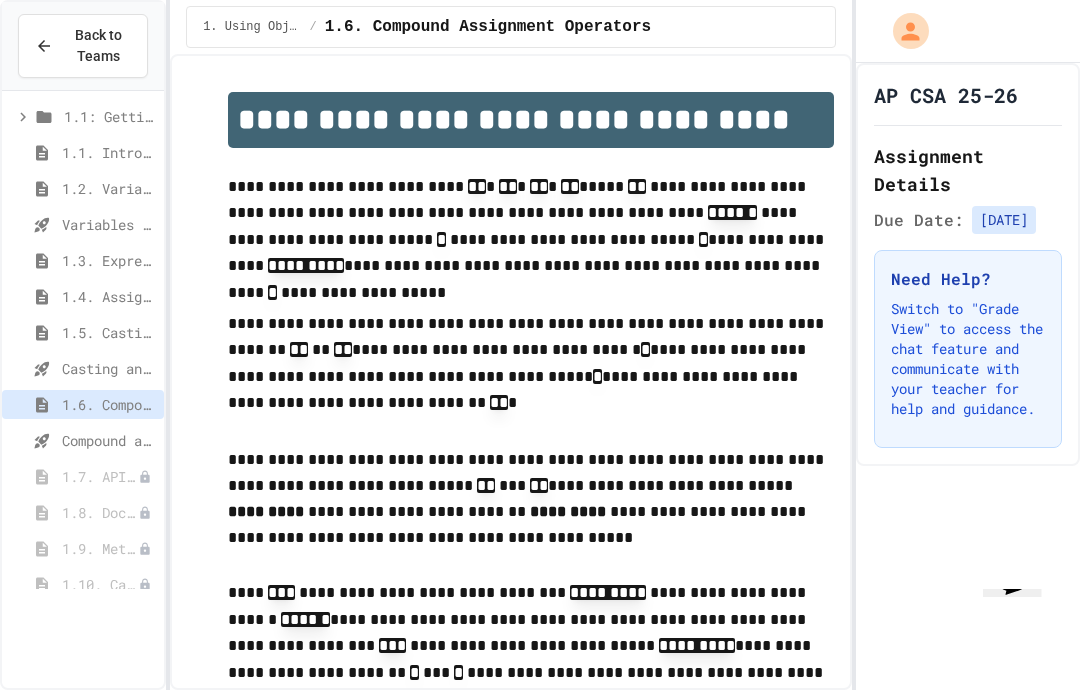 scroll, scrollTop: 80, scrollLeft: 0, axis: vertical 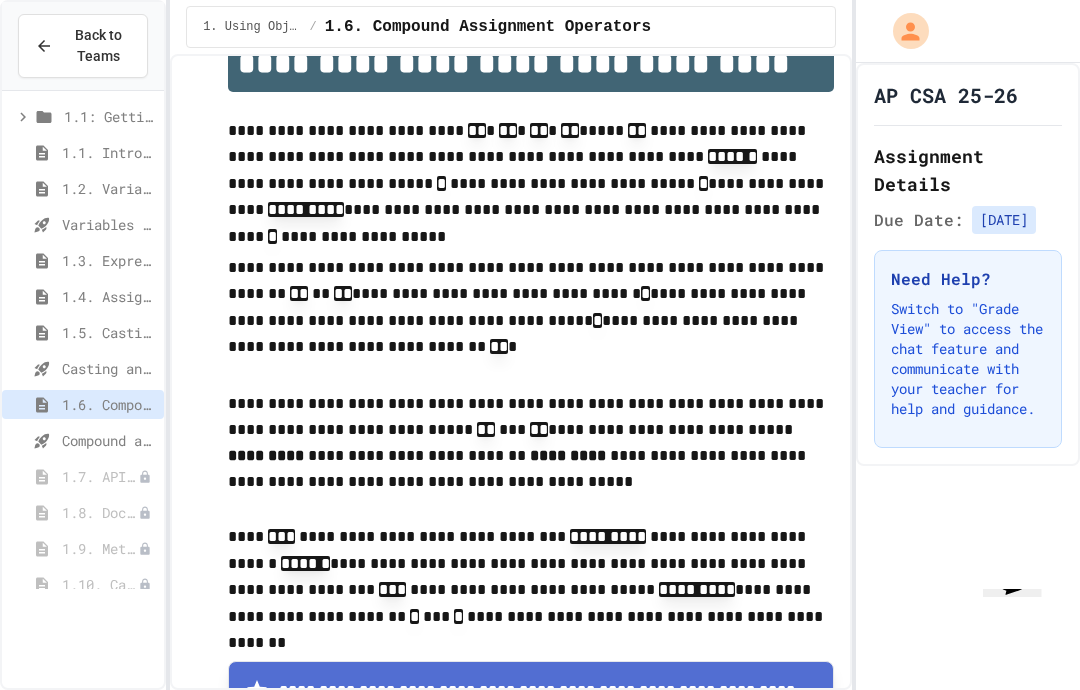 click on "Compound assignment operators - Quiz" at bounding box center (83, 440) 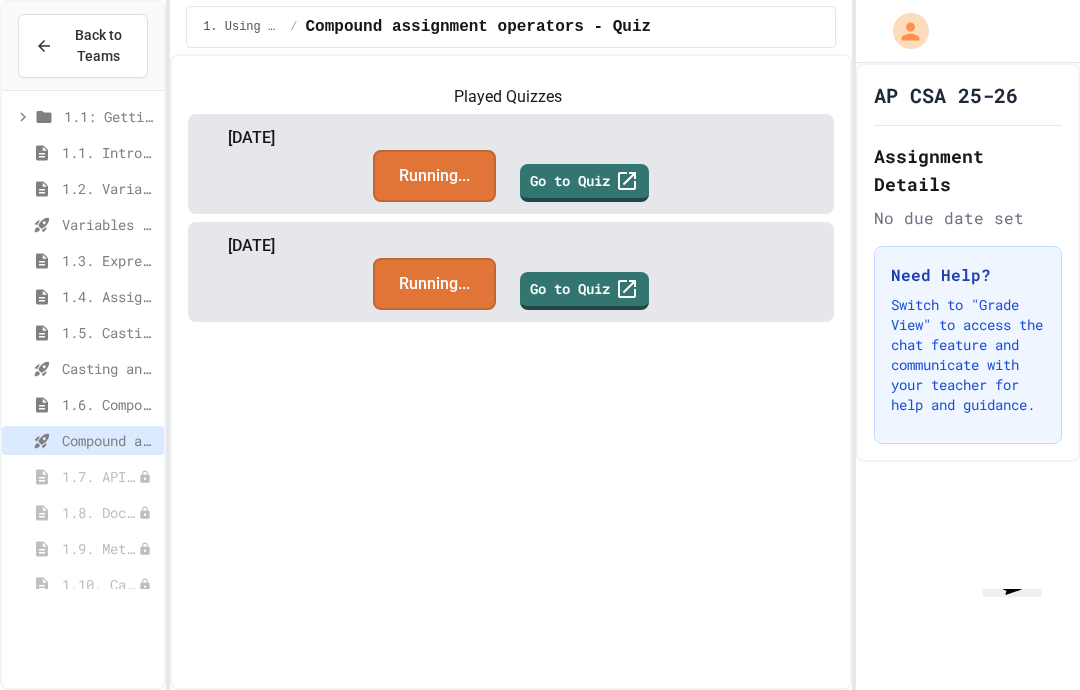 scroll, scrollTop: 0, scrollLeft: 0, axis: both 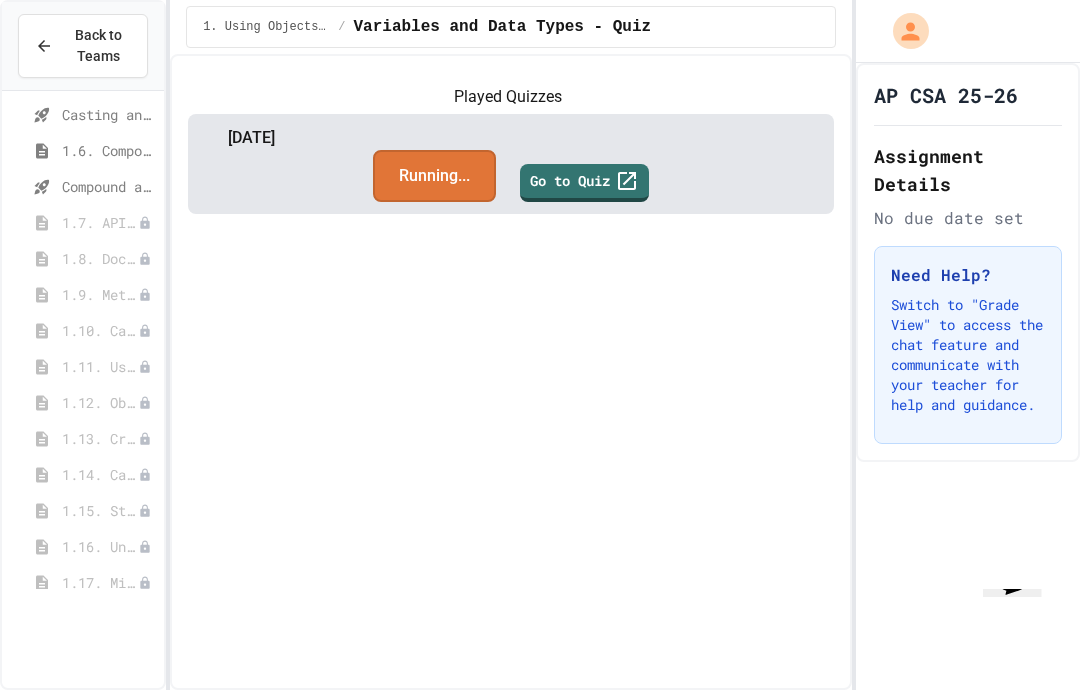 click on "1.7. APIs and Libraries" at bounding box center [100, 222] 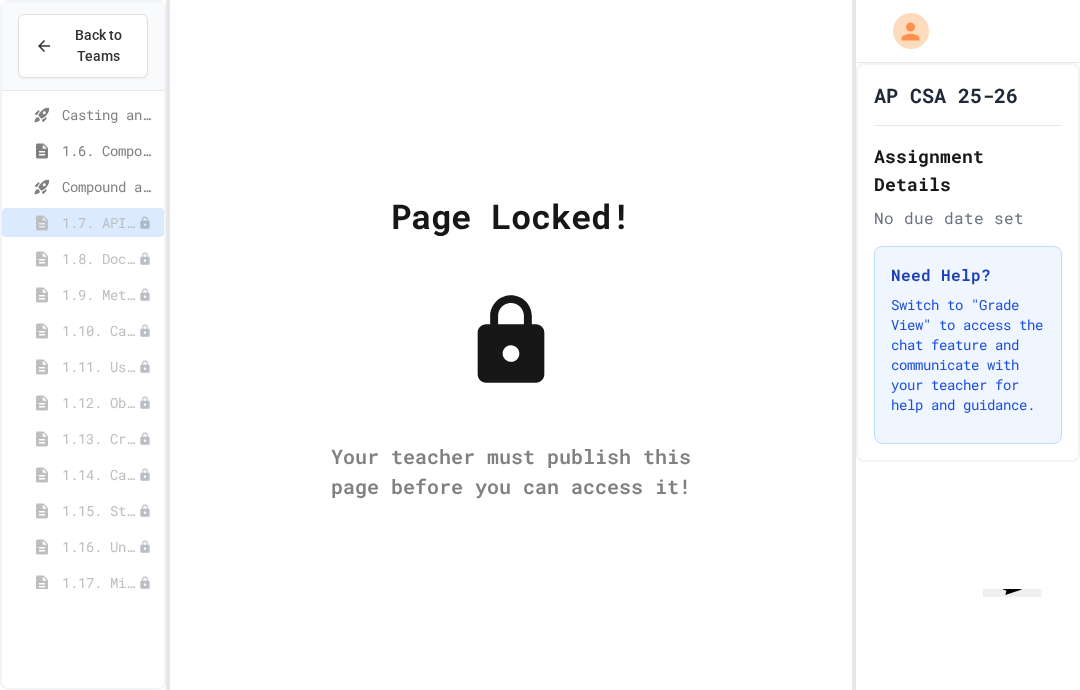 click on "Compound assignment operators - Quiz" at bounding box center [83, 186] 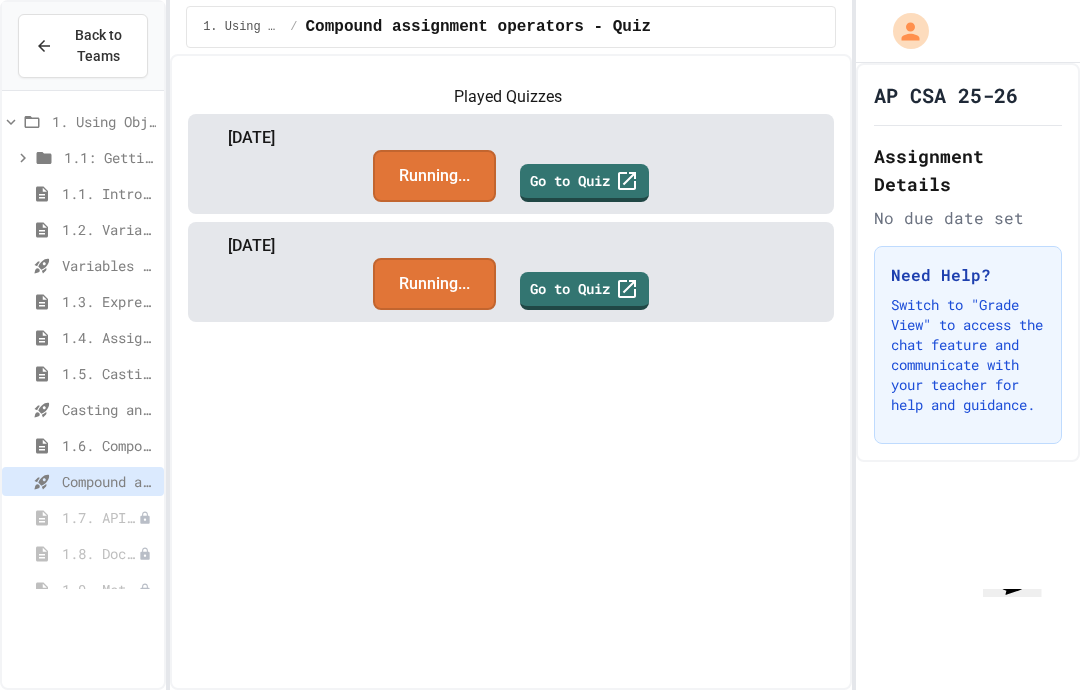 scroll, scrollTop: 0, scrollLeft: 0, axis: both 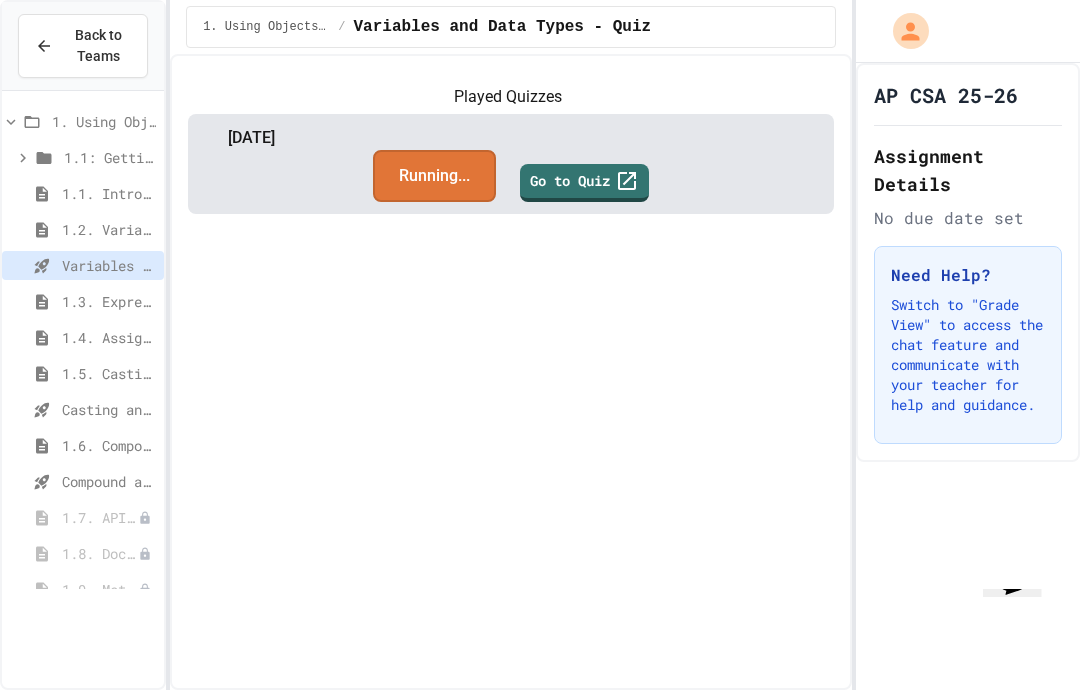 click on "1.3. Expressions and Output [New]" at bounding box center [109, 301] 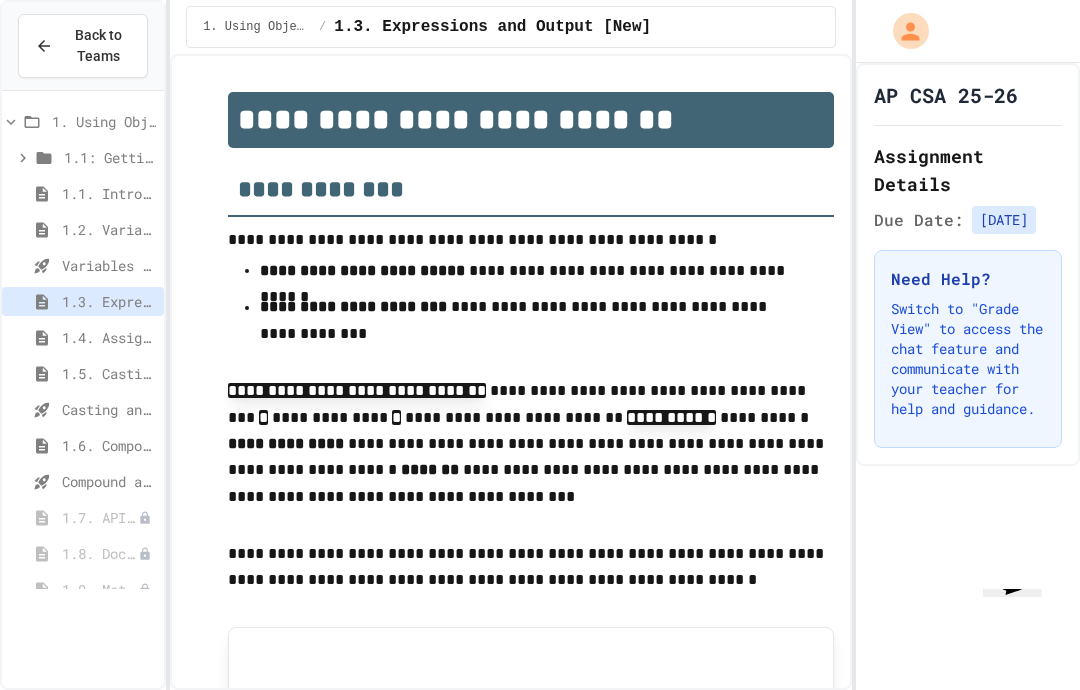 scroll, scrollTop: 80, scrollLeft: 0, axis: vertical 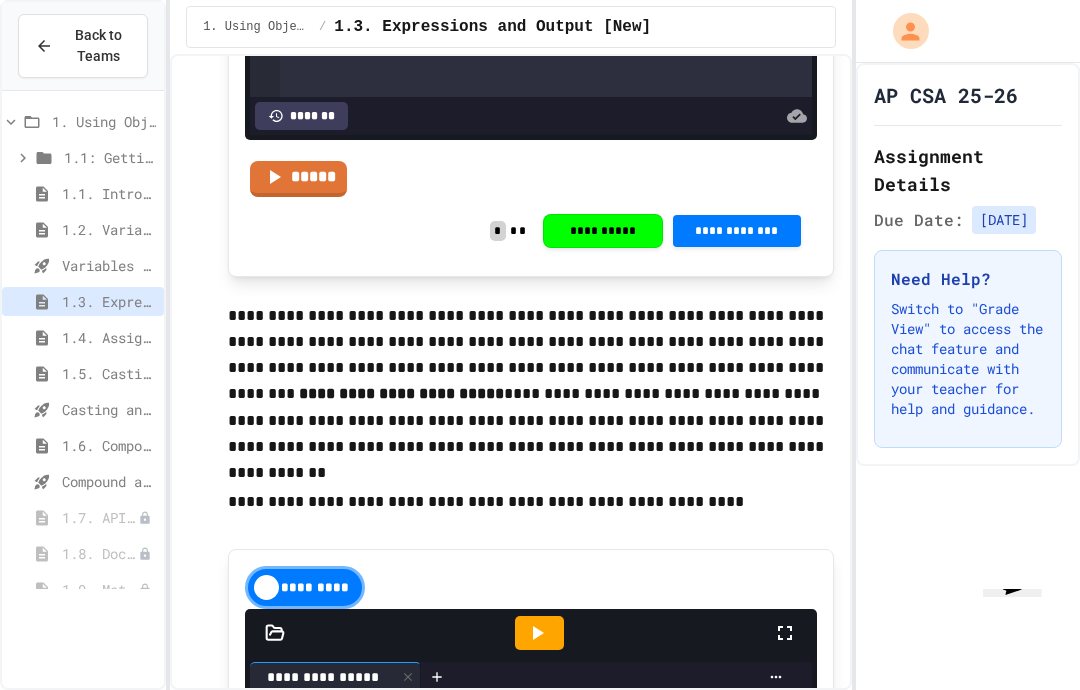 click on "1.4. Assignment and Input" at bounding box center [109, 337] 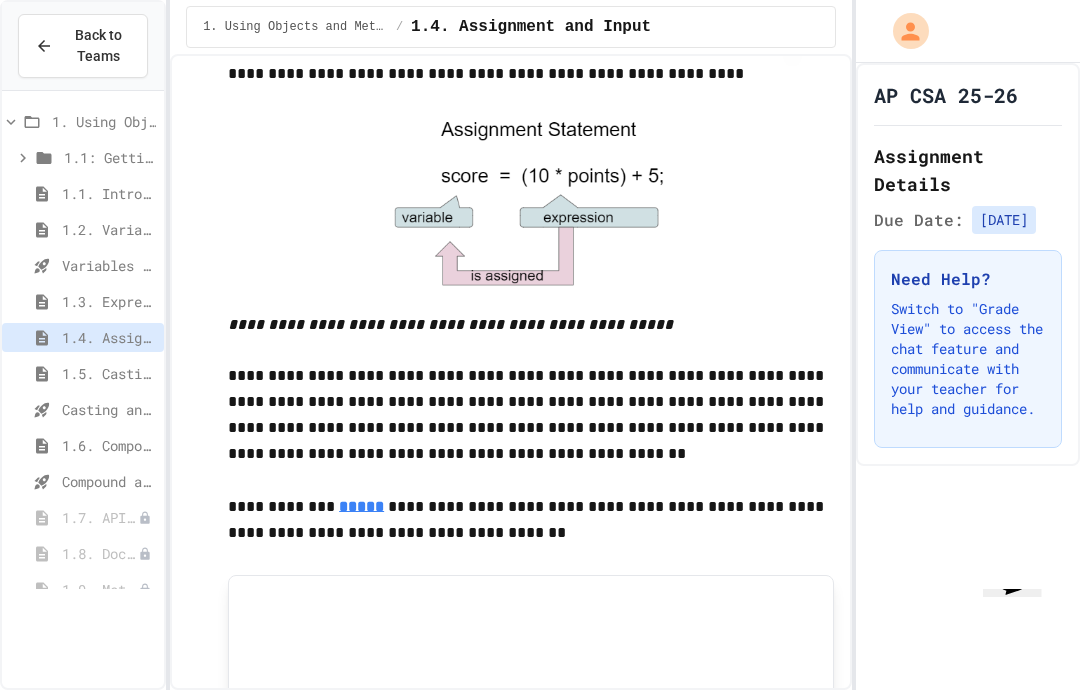 scroll, scrollTop: 270, scrollLeft: 0, axis: vertical 